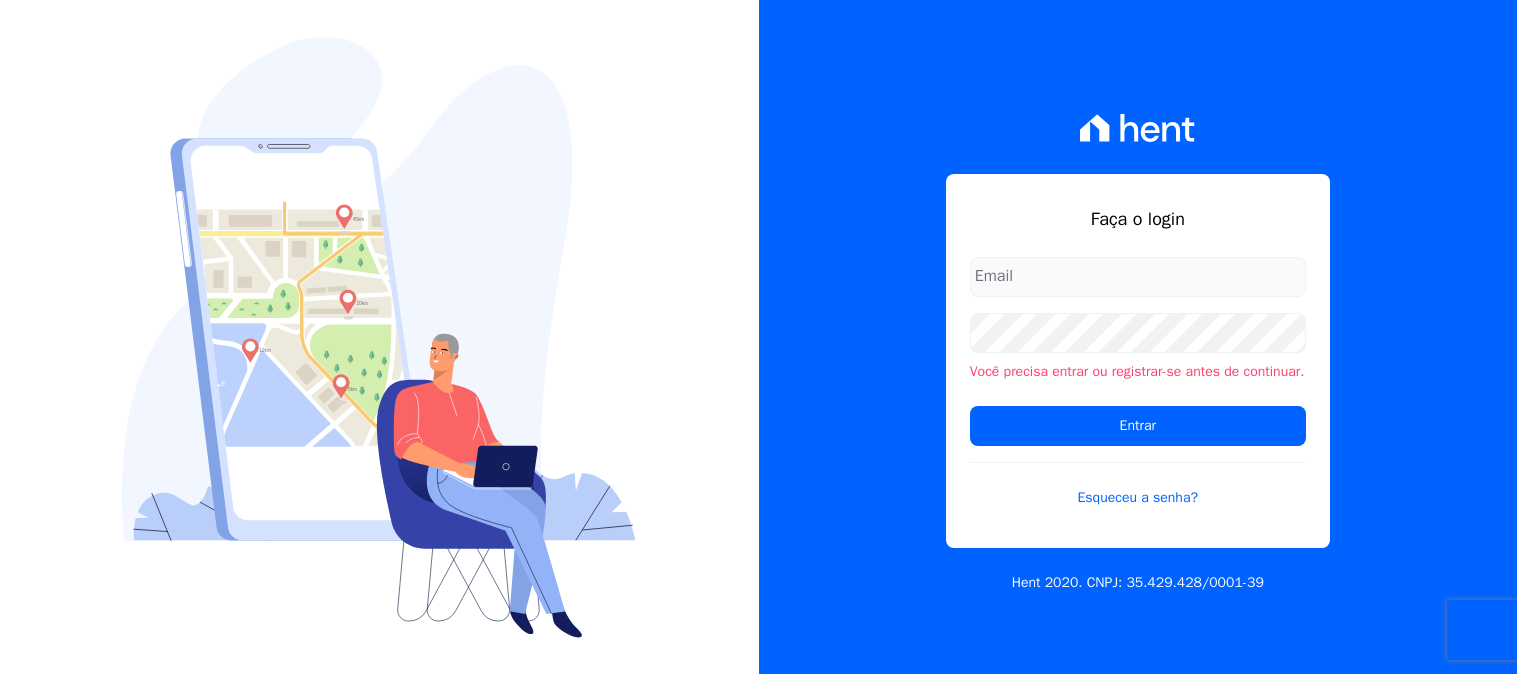 scroll, scrollTop: 0, scrollLeft: 0, axis: both 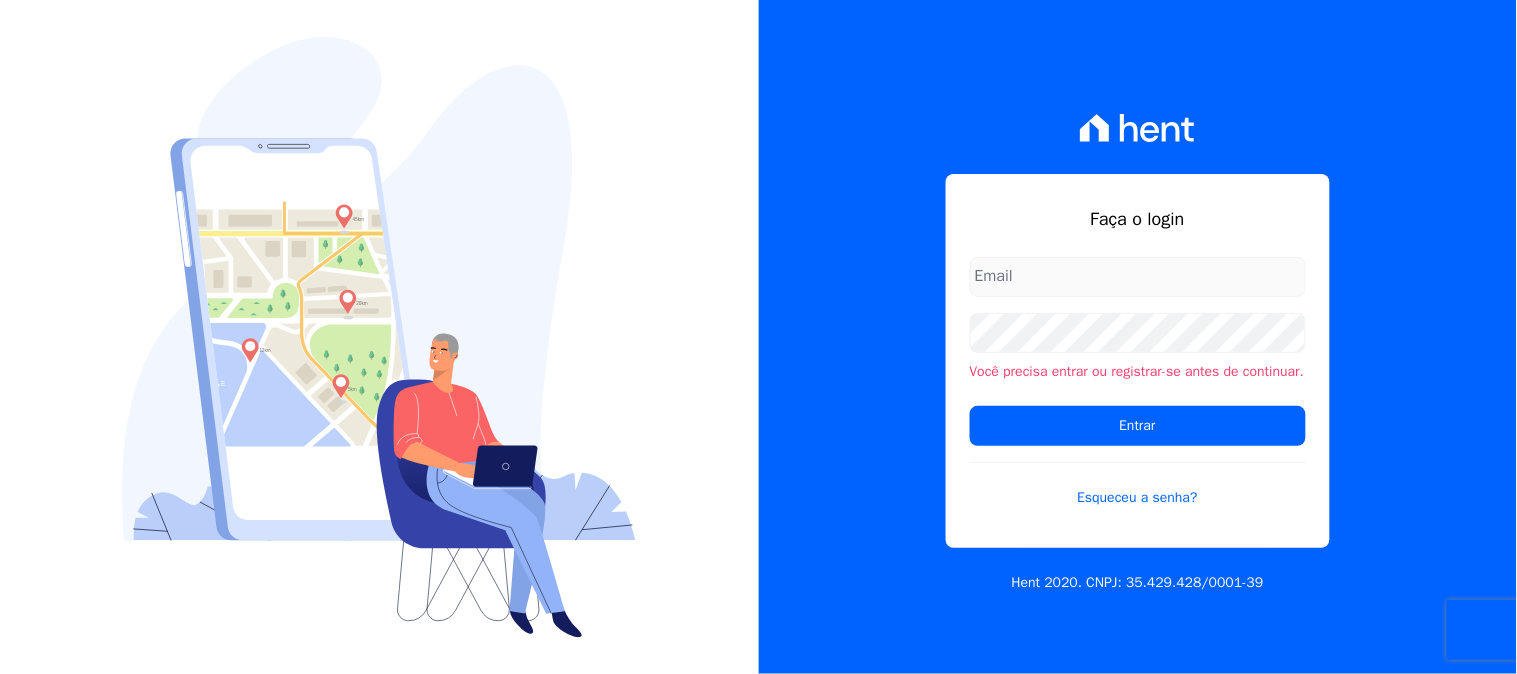 click at bounding box center [1138, 277] 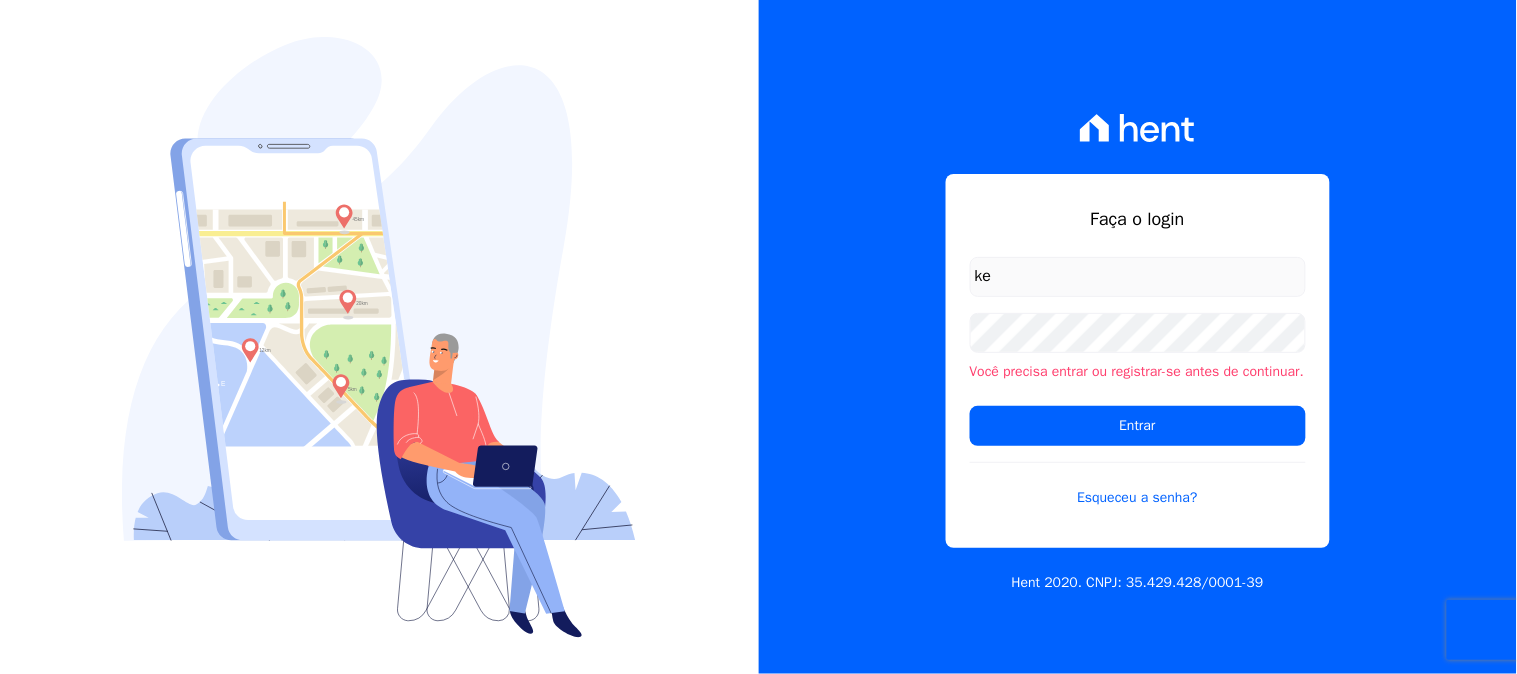 type on "[FIRST_NAME].[LAST_NAME]@[DOMAIN]" 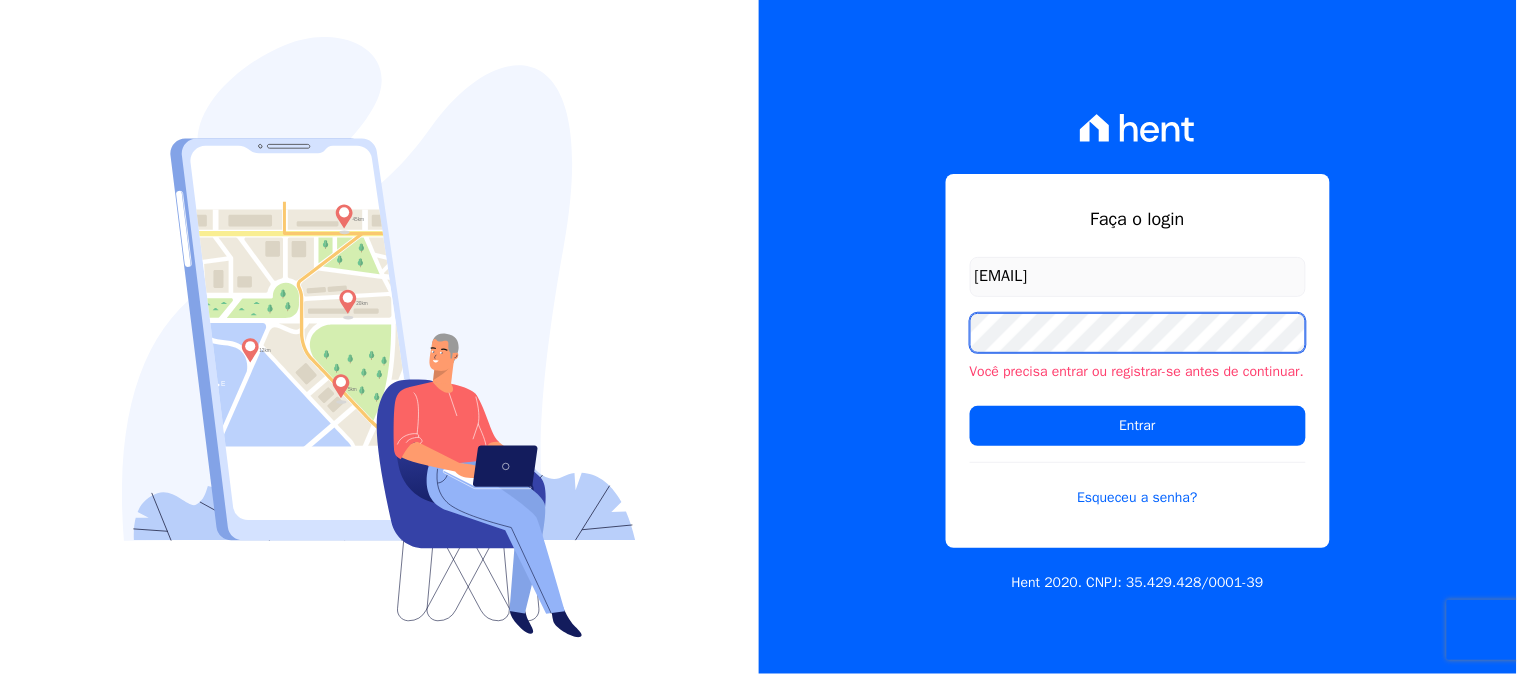 click on "Faça o login
kelly.silva@construtoramgtec.com.br
Você precisa entrar ou registrar-se antes de continuar.
Entrar
Esqueceu a senha?
Hent 2020. CNPJ: 35.429.428/0001-39" at bounding box center [1138, 337] 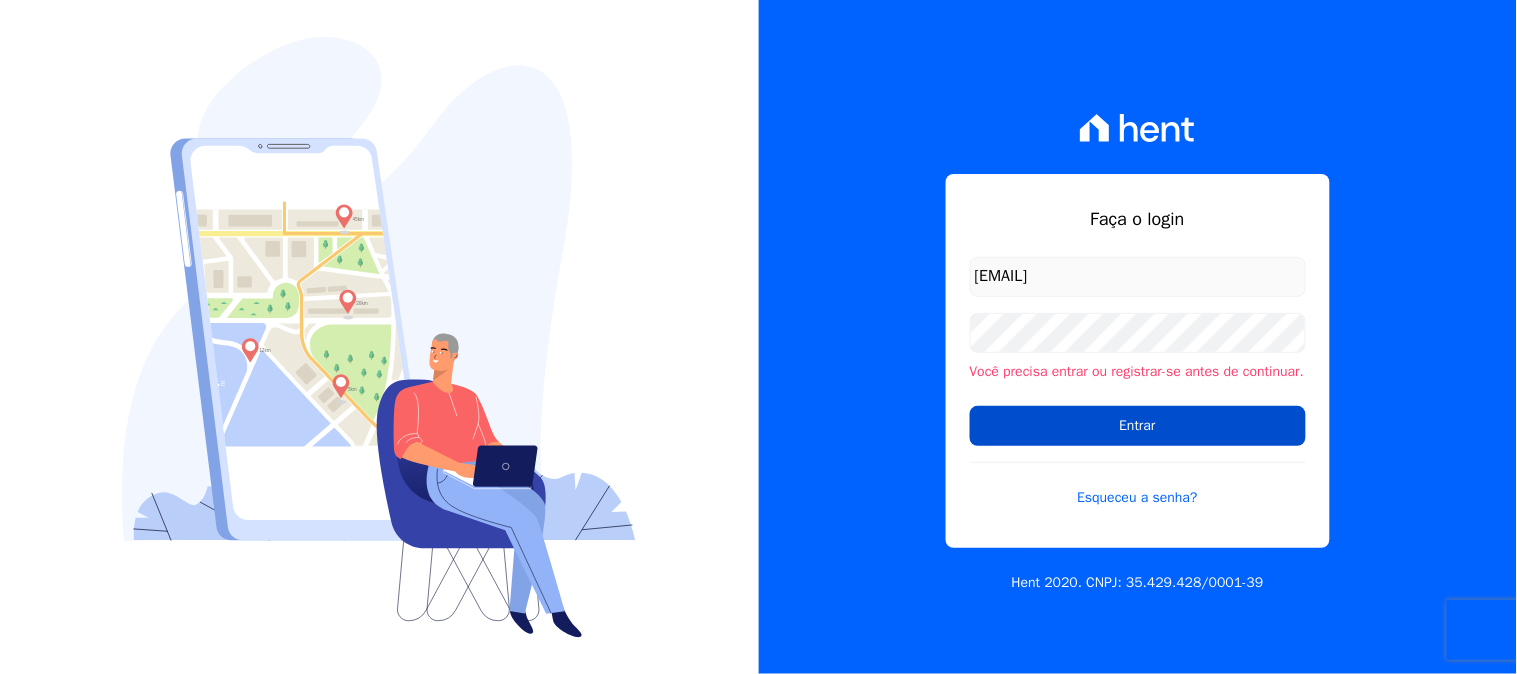 click on "Entrar" at bounding box center [1138, 426] 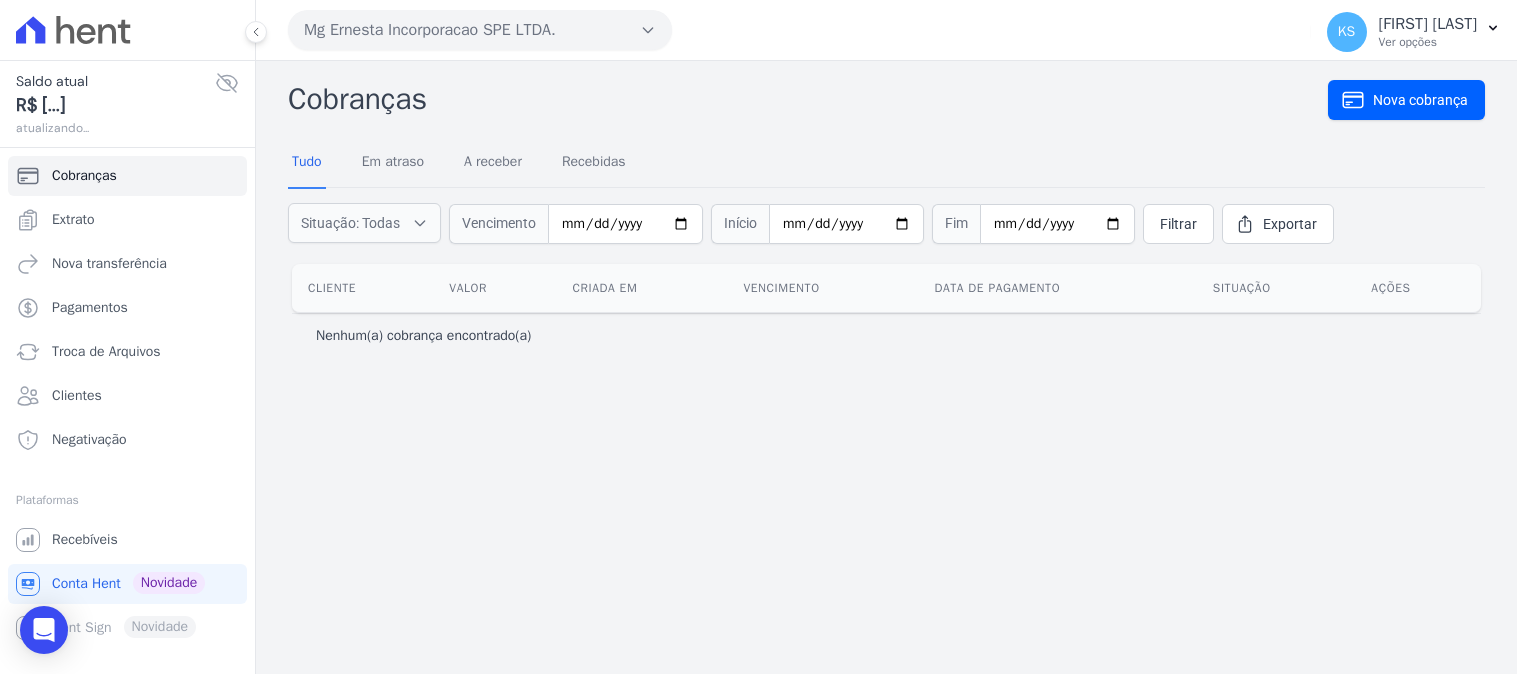 scroll, scrollTop: 0, scrollLeft: 0, axis: both 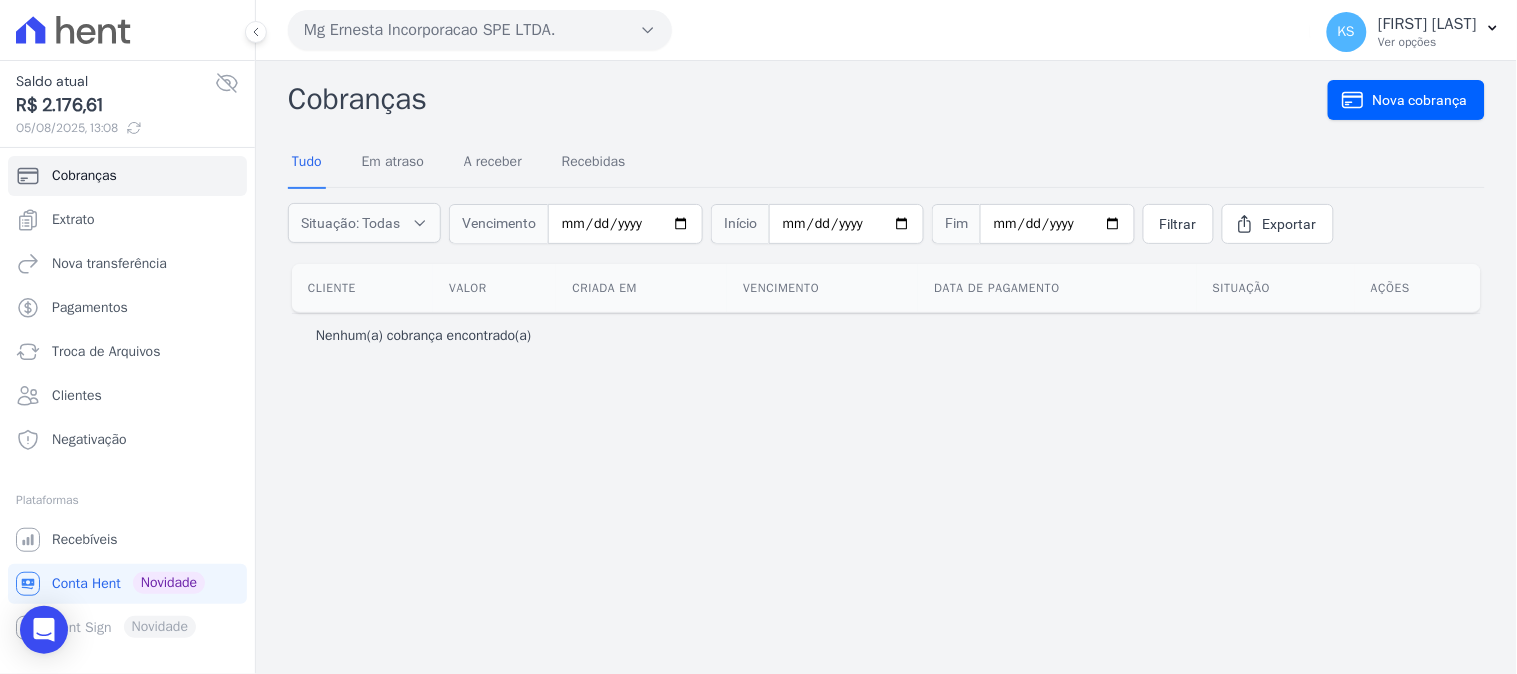 click 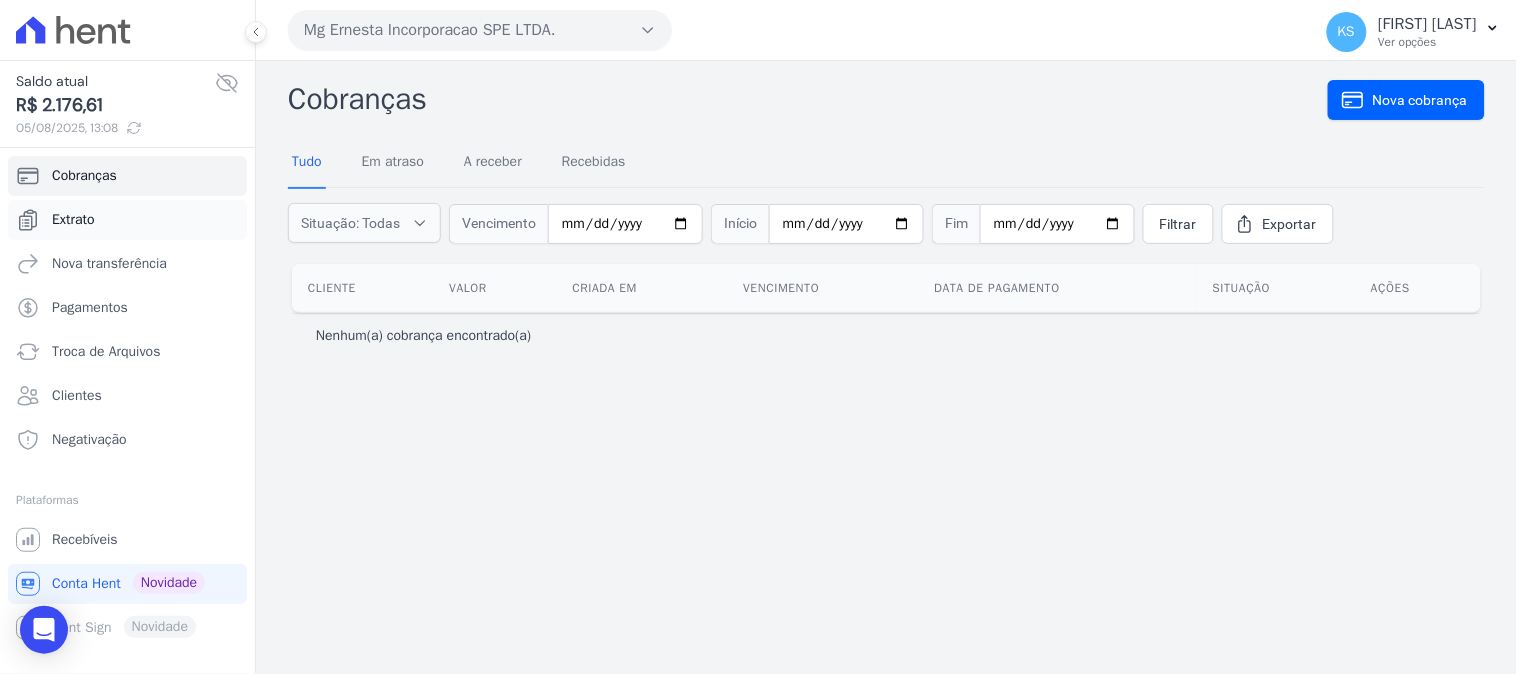 click on "Extrato" at bounding box center (73, 220) 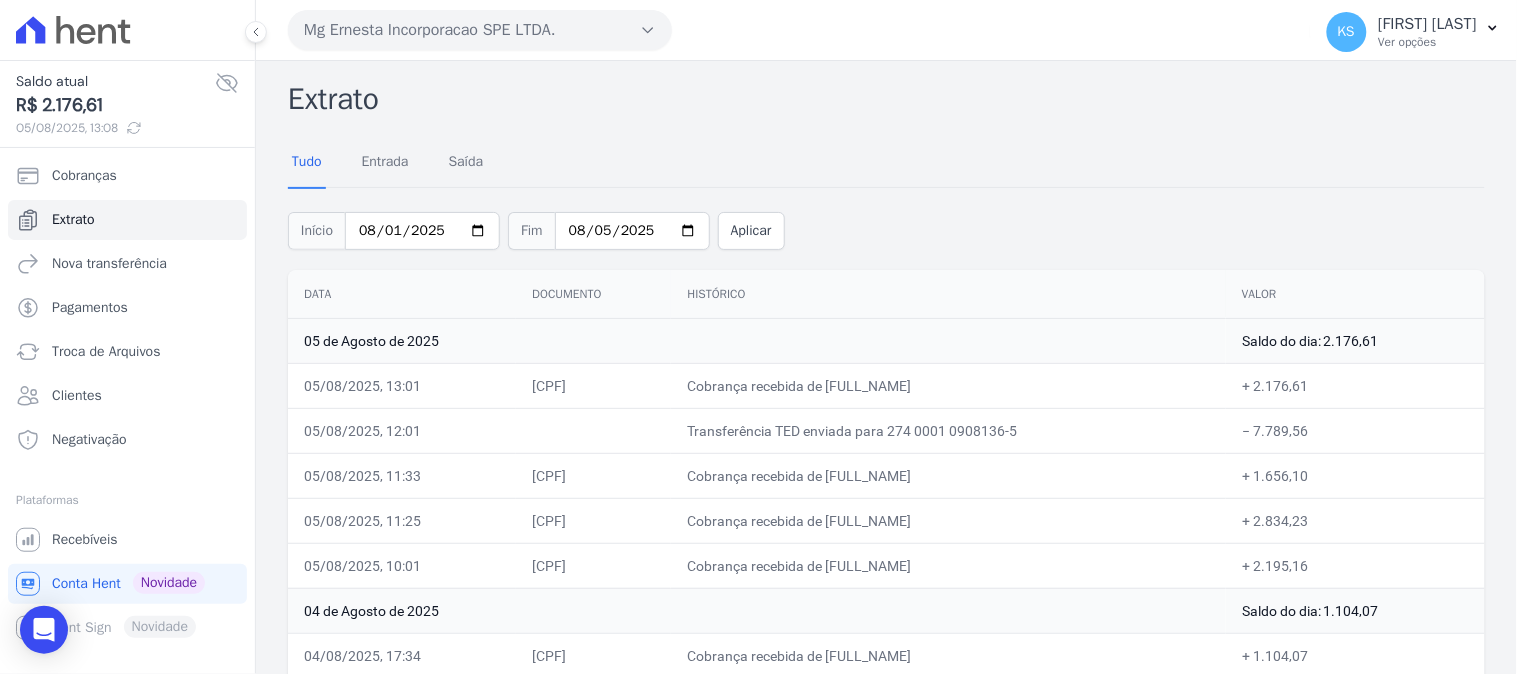 scroll, scrollTop: 155, scrollLeft: 0, axis: vertical 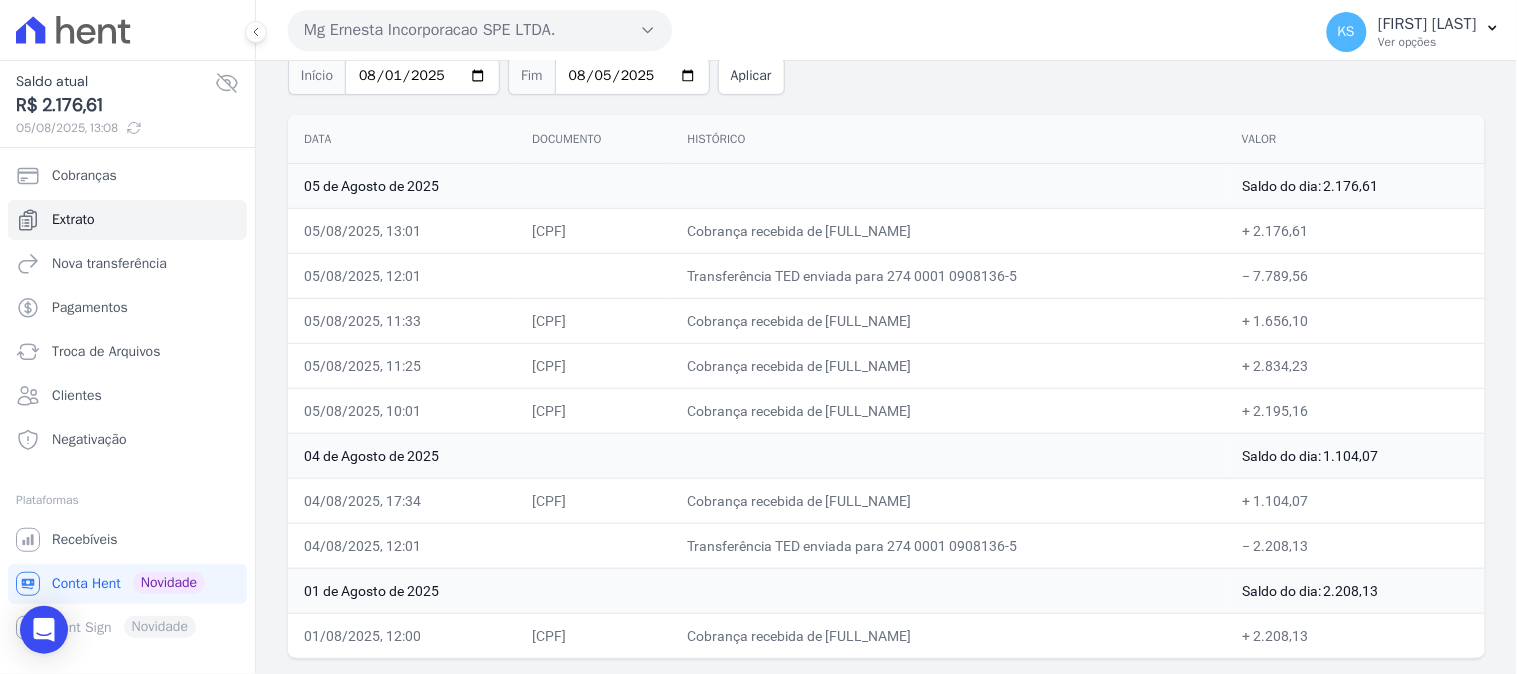 drag, startPoint x: 714, startPoint y: 502, endPoint x: 1302, endPoint y: 498, distance: 588.0136 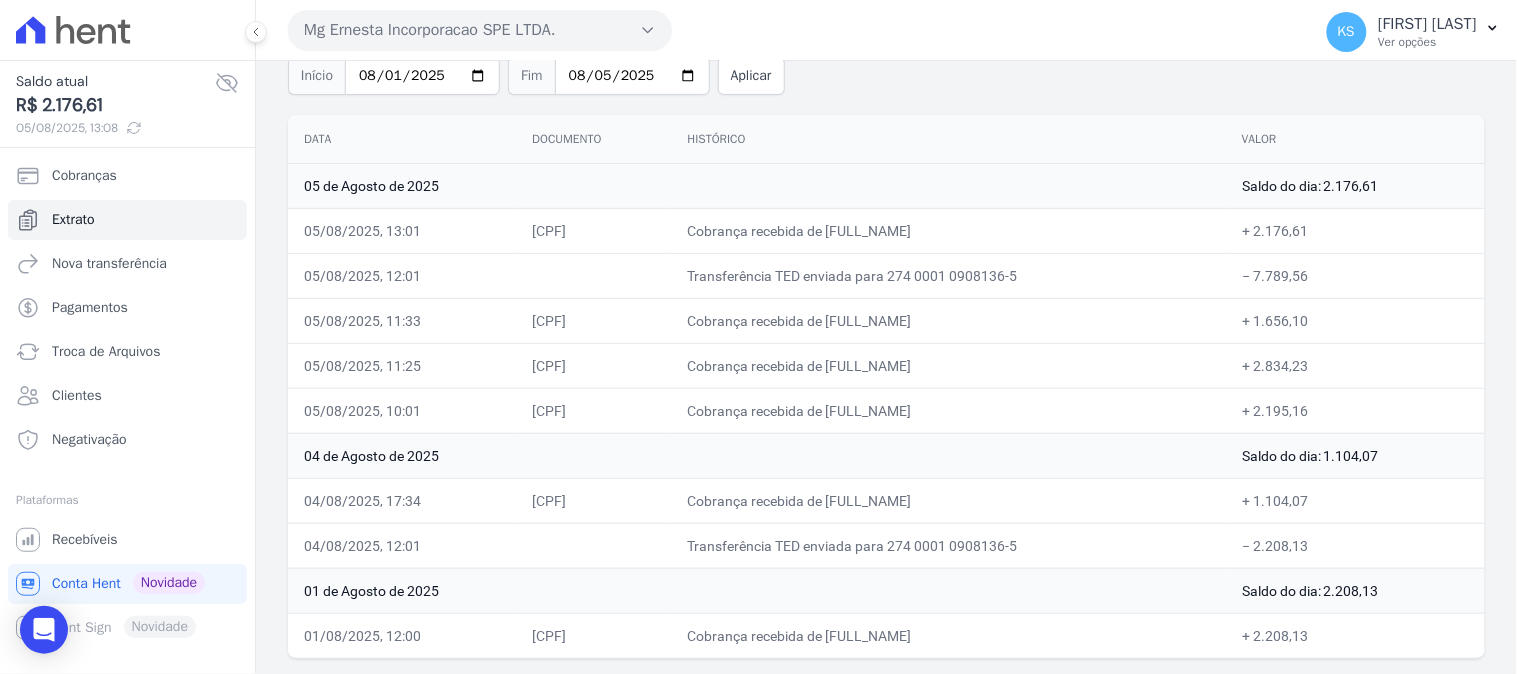 drag, startPoint x: 710, startPoint y: 407, endPoint x: 1310, endPoint y: 401, distance: 600.03 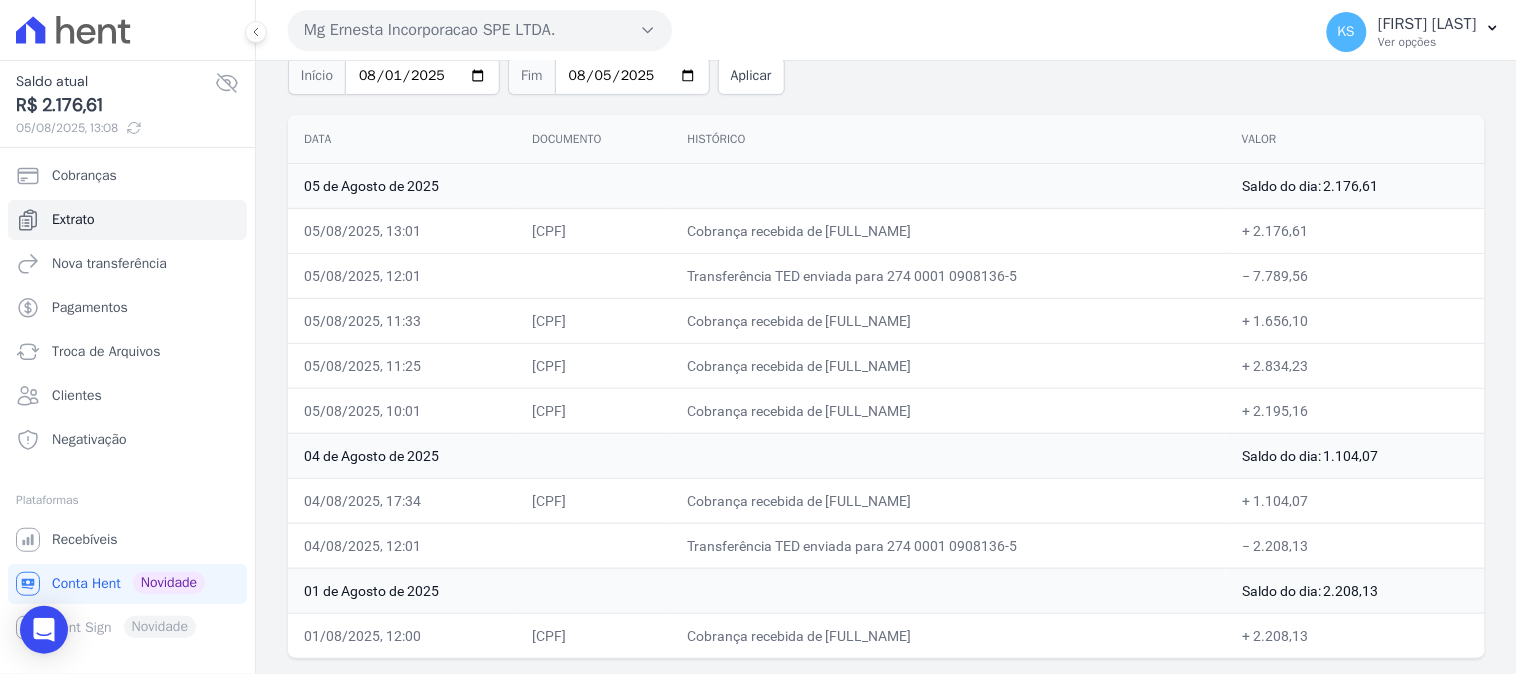 drag, startPoint x: 835, startPoint y: 315, endPoint x: 1325, endPoint y: 317, distance: 490.0041 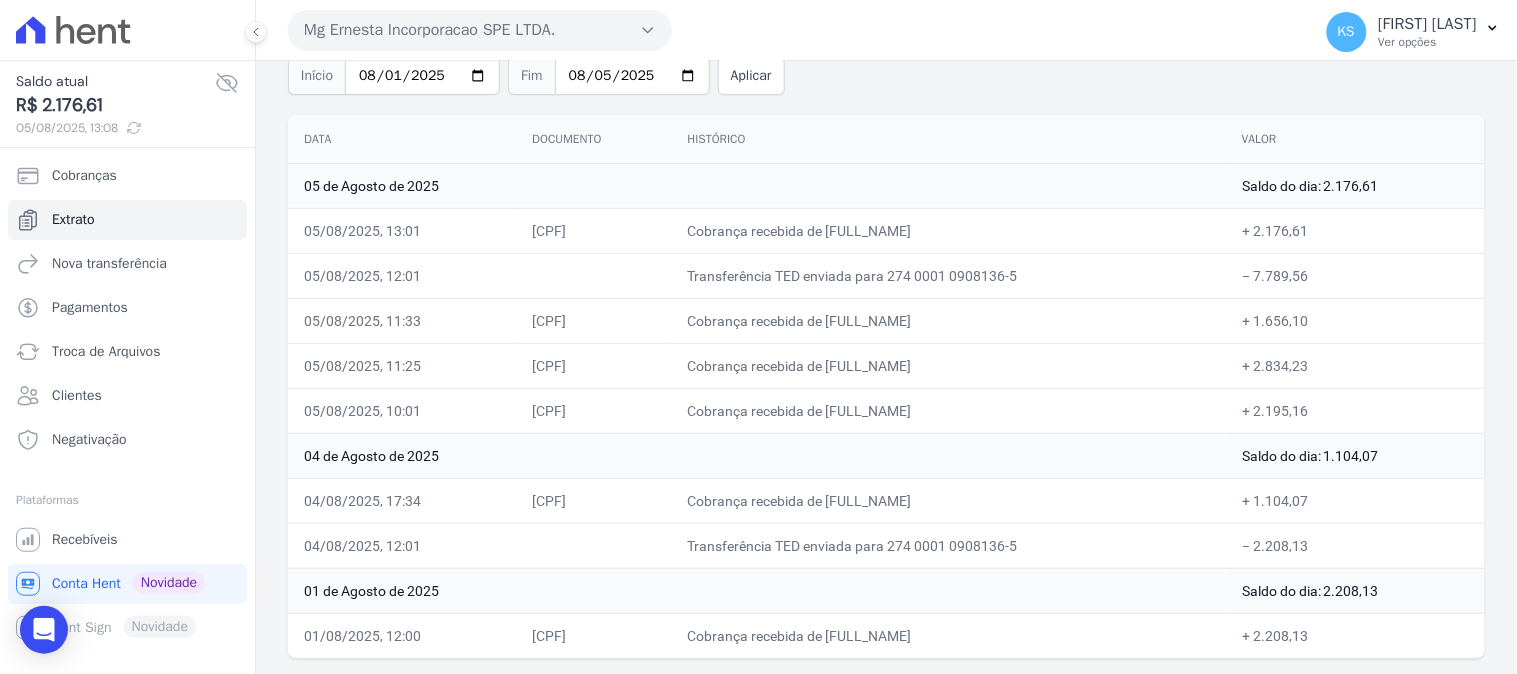 drag, startPoint x: 778, startPoint y: 266, endPoint x: 1310, endPoint y: 266, distance: 532 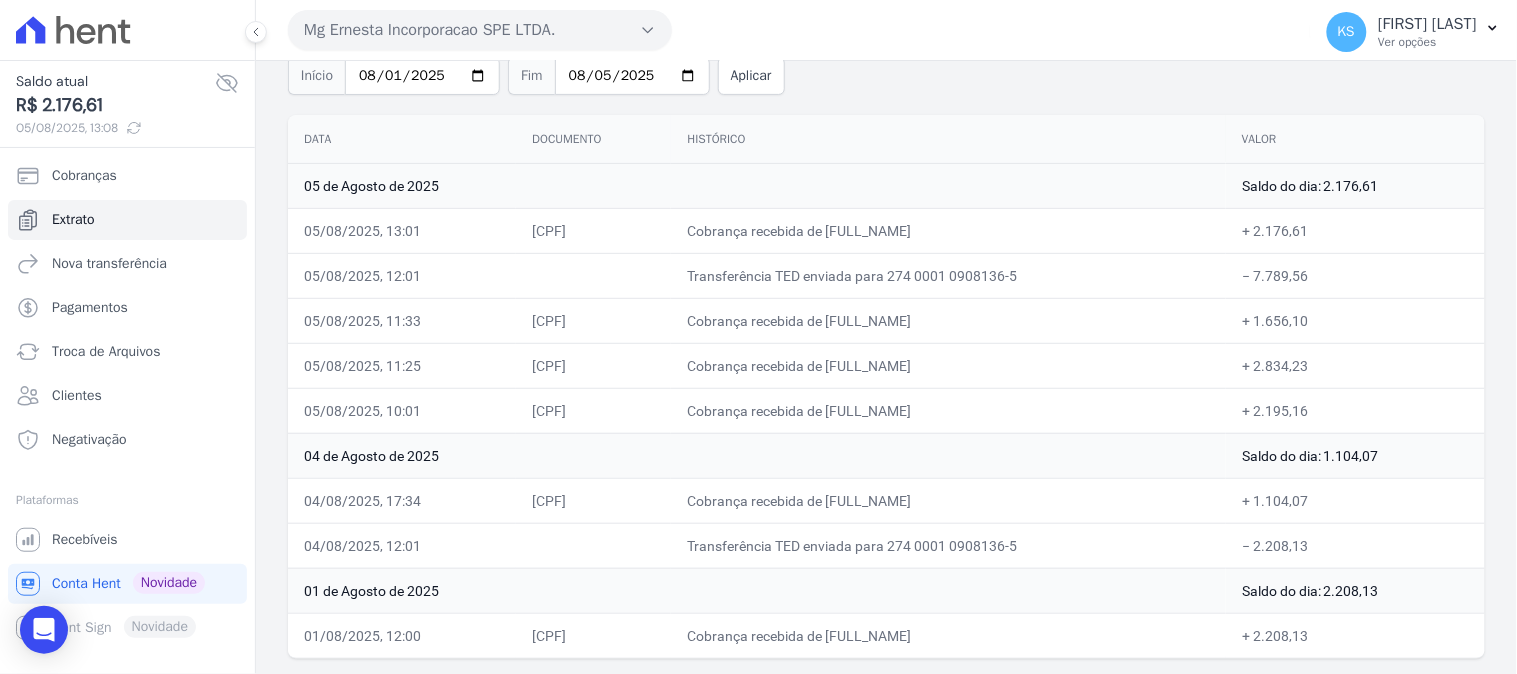 scroll, scrollTop: 0, scrollLeft: 0, axis: both 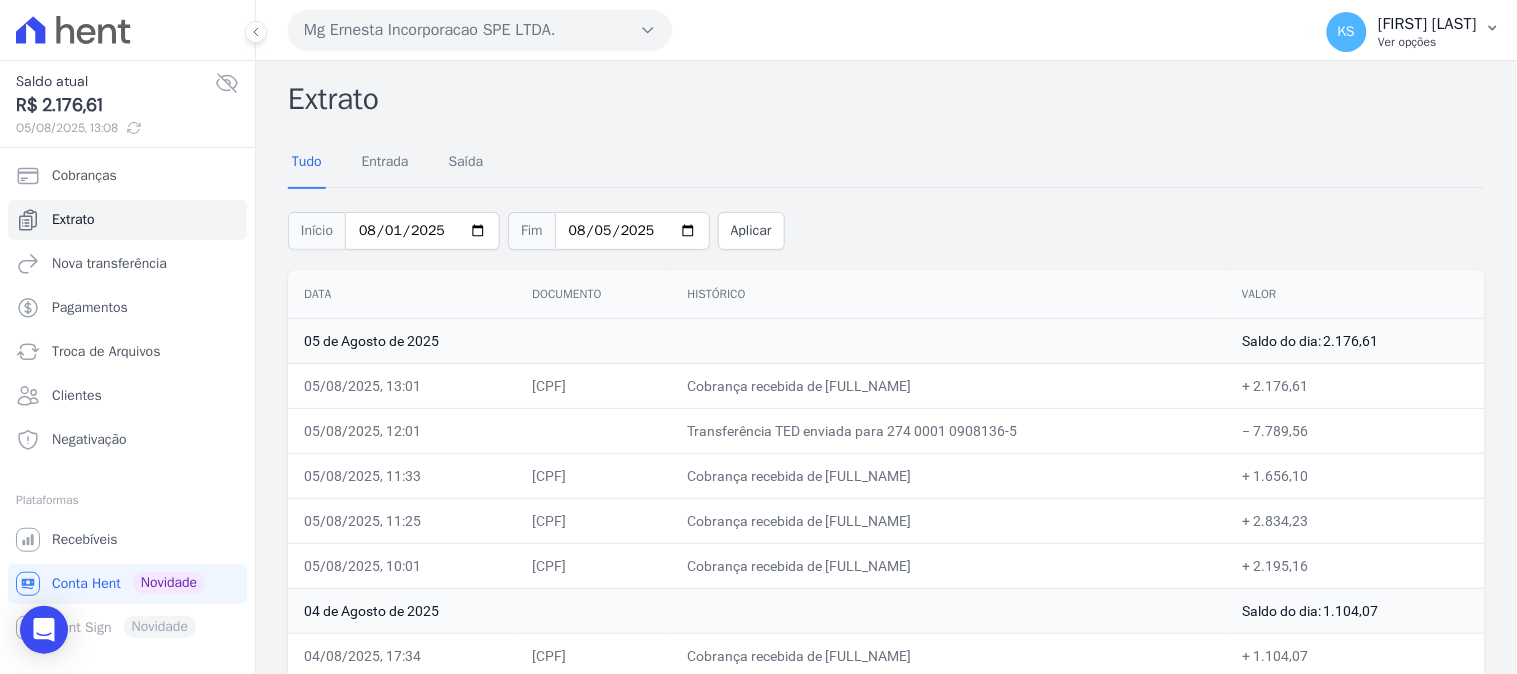 click on "Ver opções" at bounding box center (1428, 42) 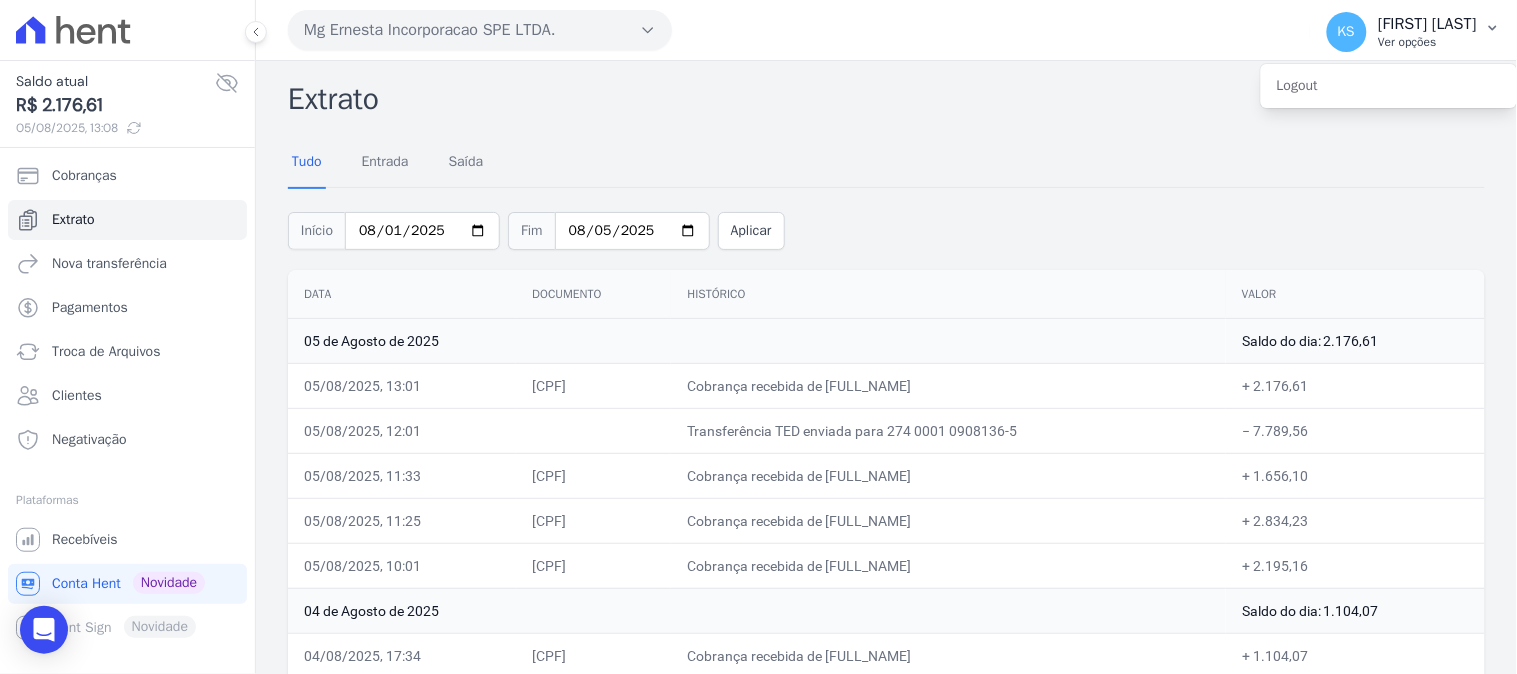 click 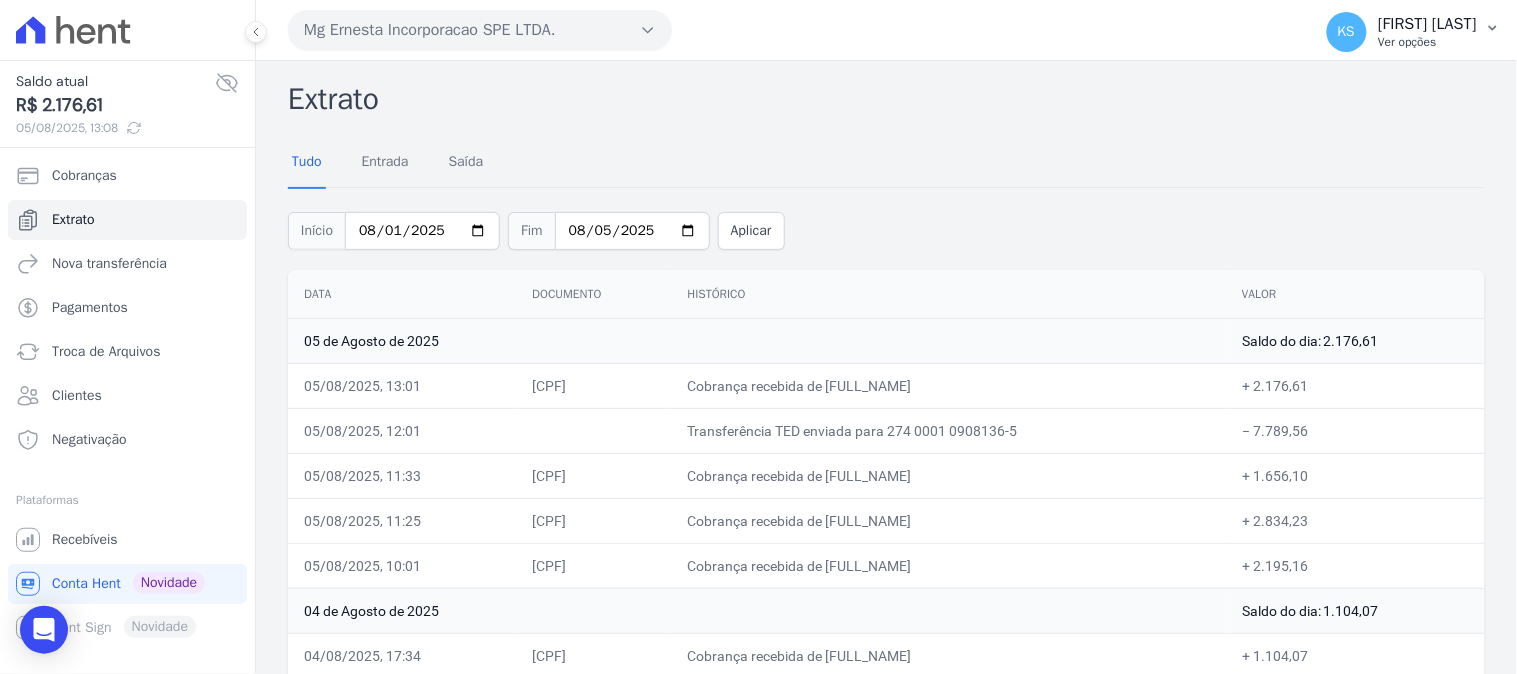 click on "[FIRST] [LAST]" at bounding box center (1428, 24) 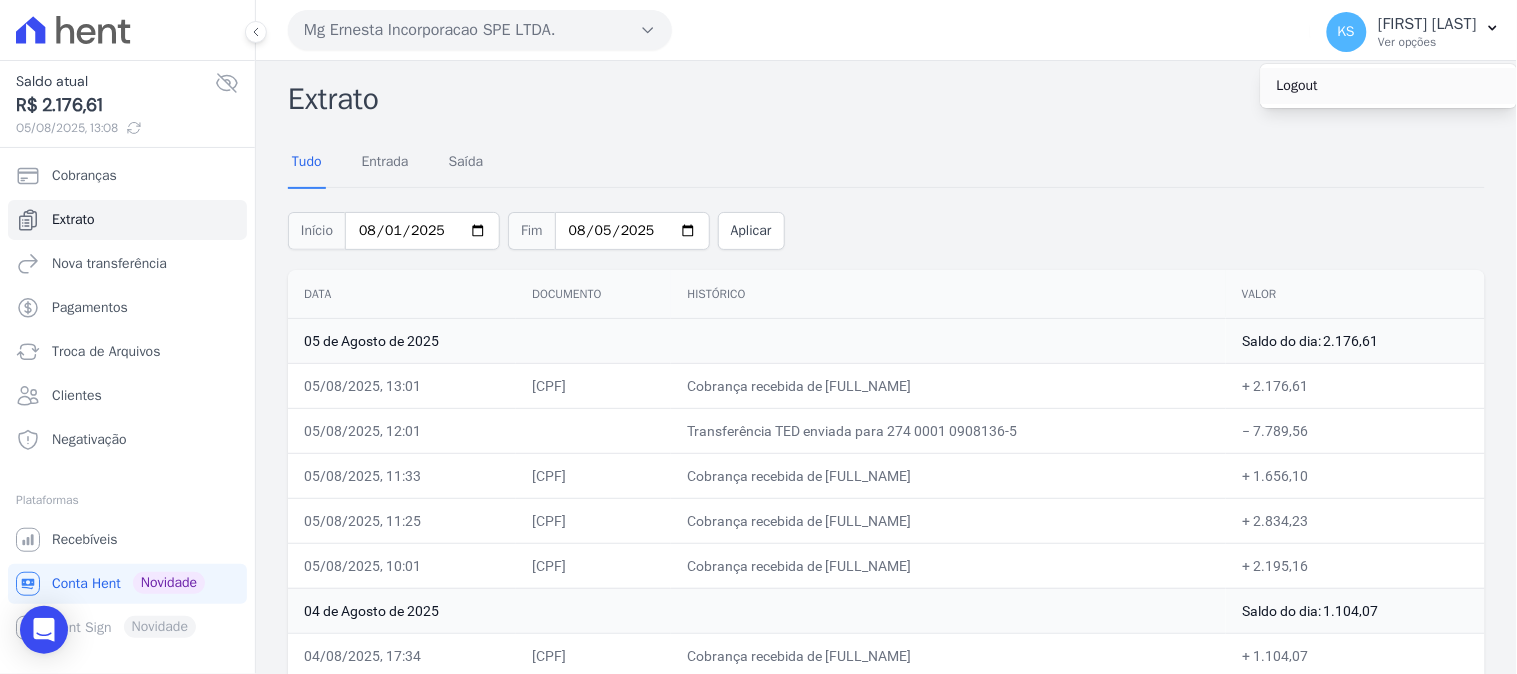 click on "Logout" at bounding box center [1389, 86] 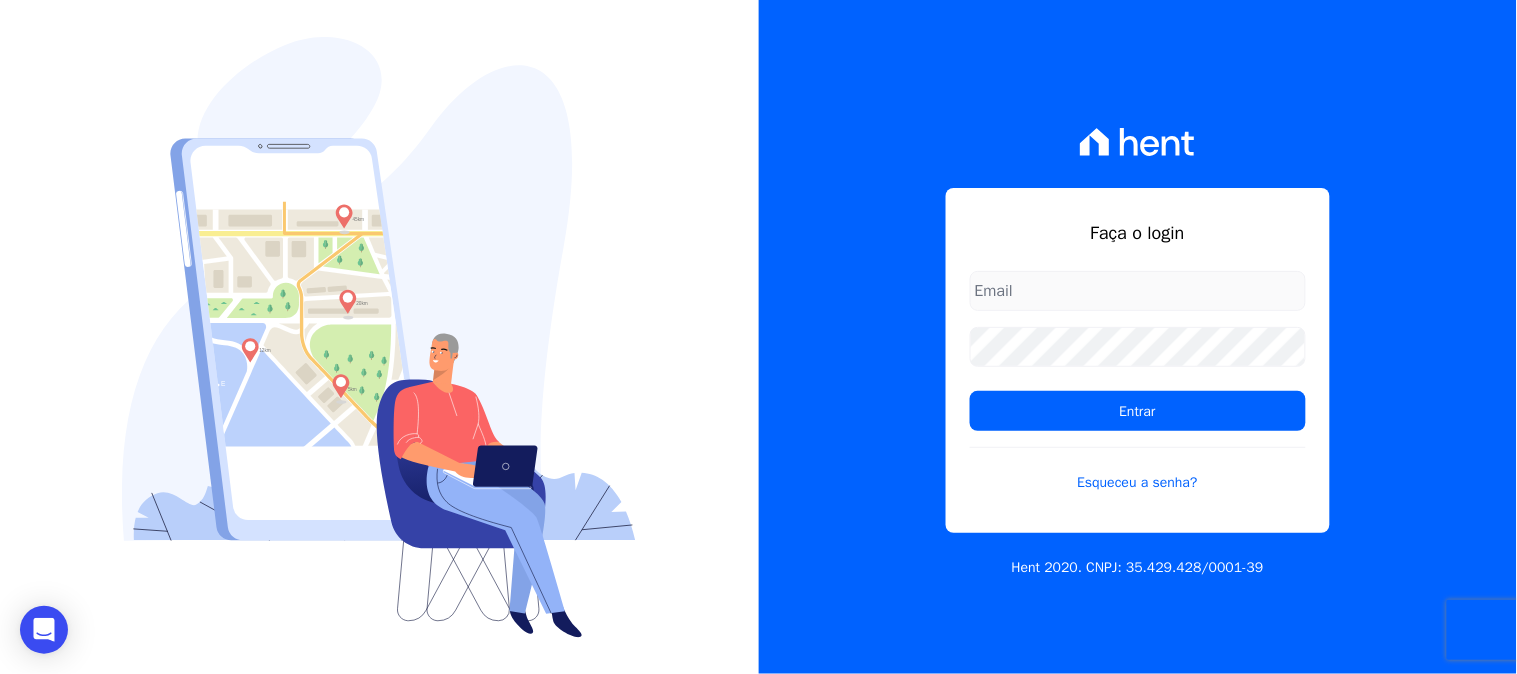 click at bounding box center [1138, 291] 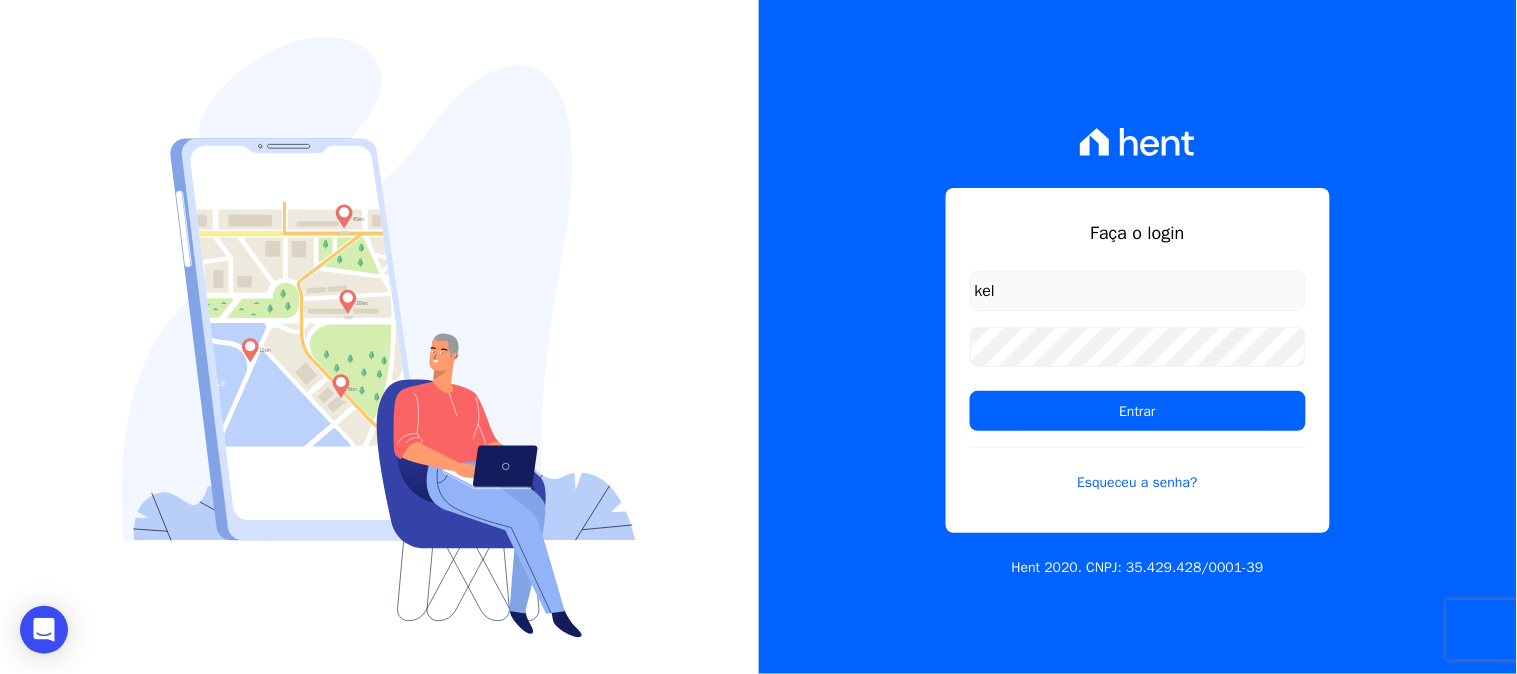 type on "[EMAIL]" 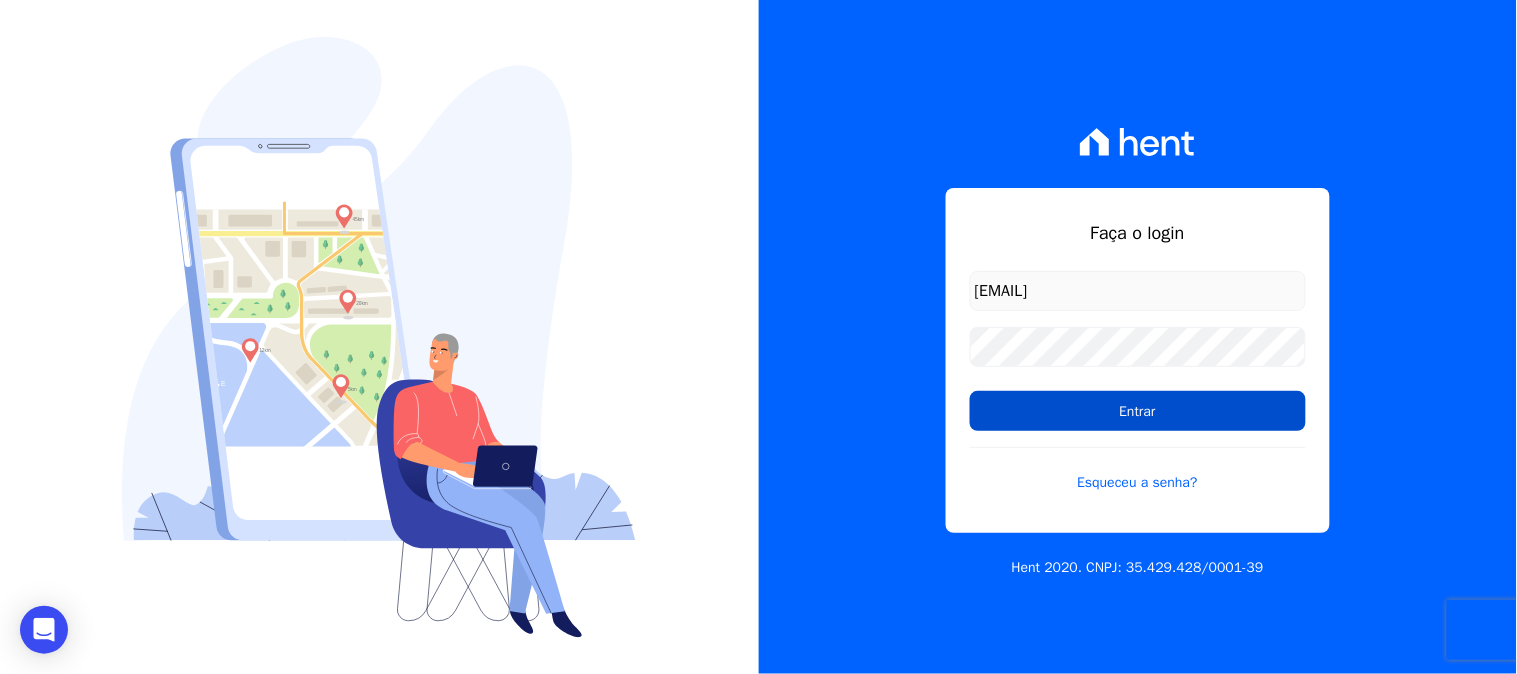 click on "Entrar" at bounding box center (1138, 411) 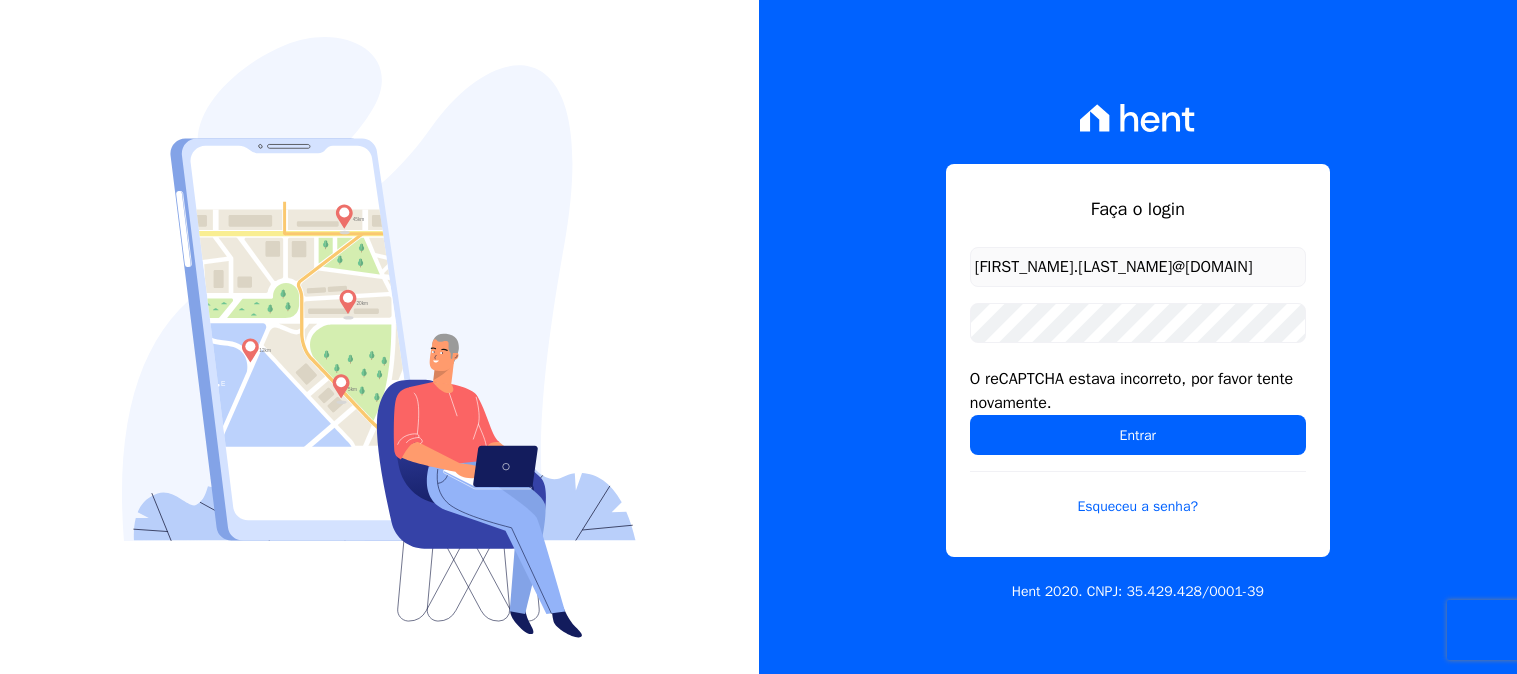 scroll, scrollTop: 0, scrollLeft: 0, axis: both 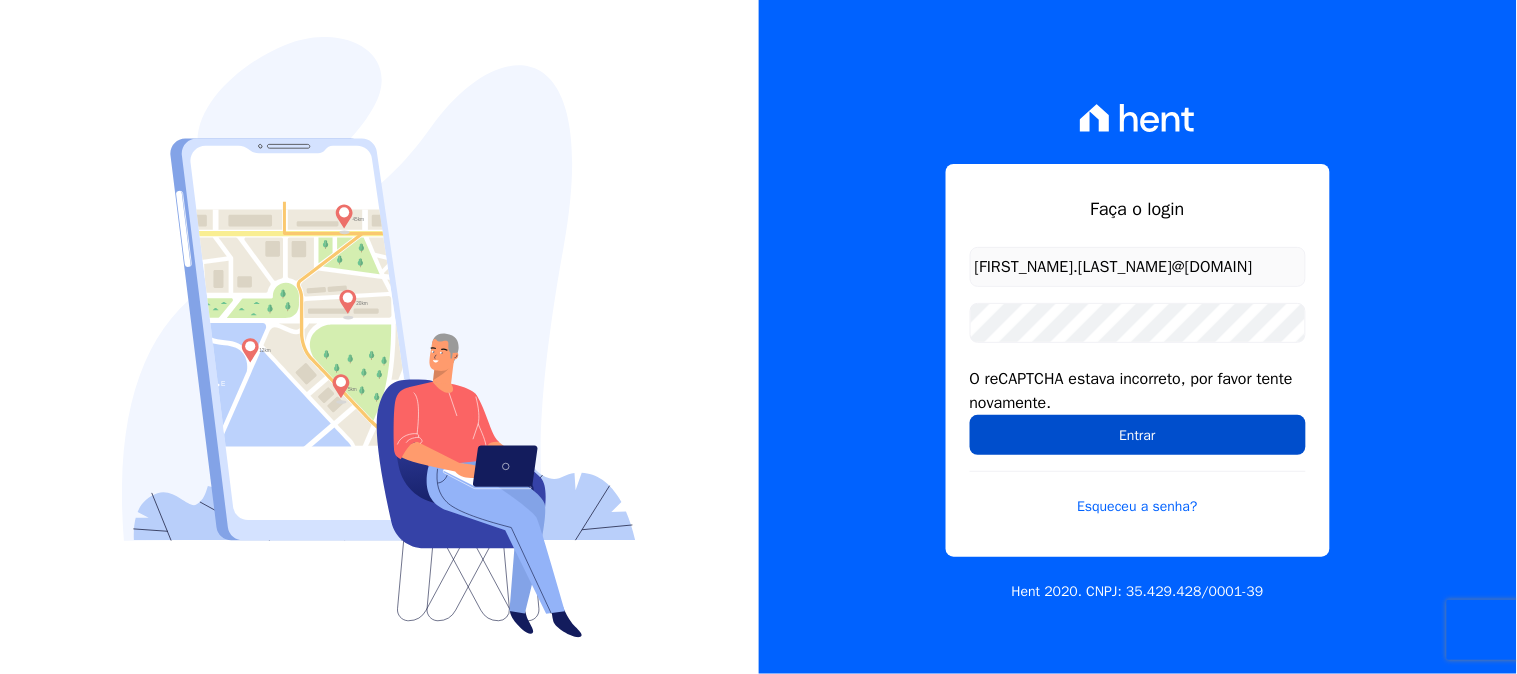 click on "Entrar" at bounding box center (1138, 435) 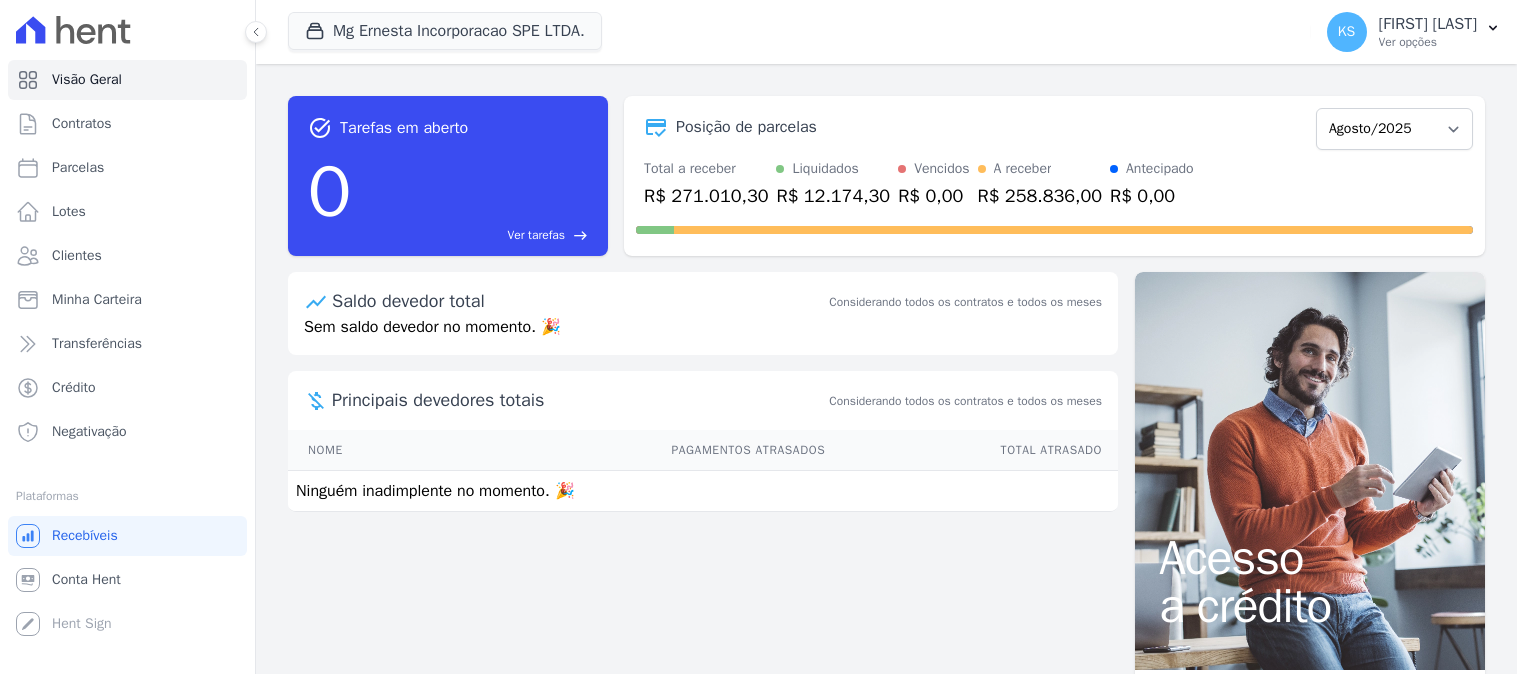 scroll, scrollTop: 0, scrollLeft: 0, axis: both 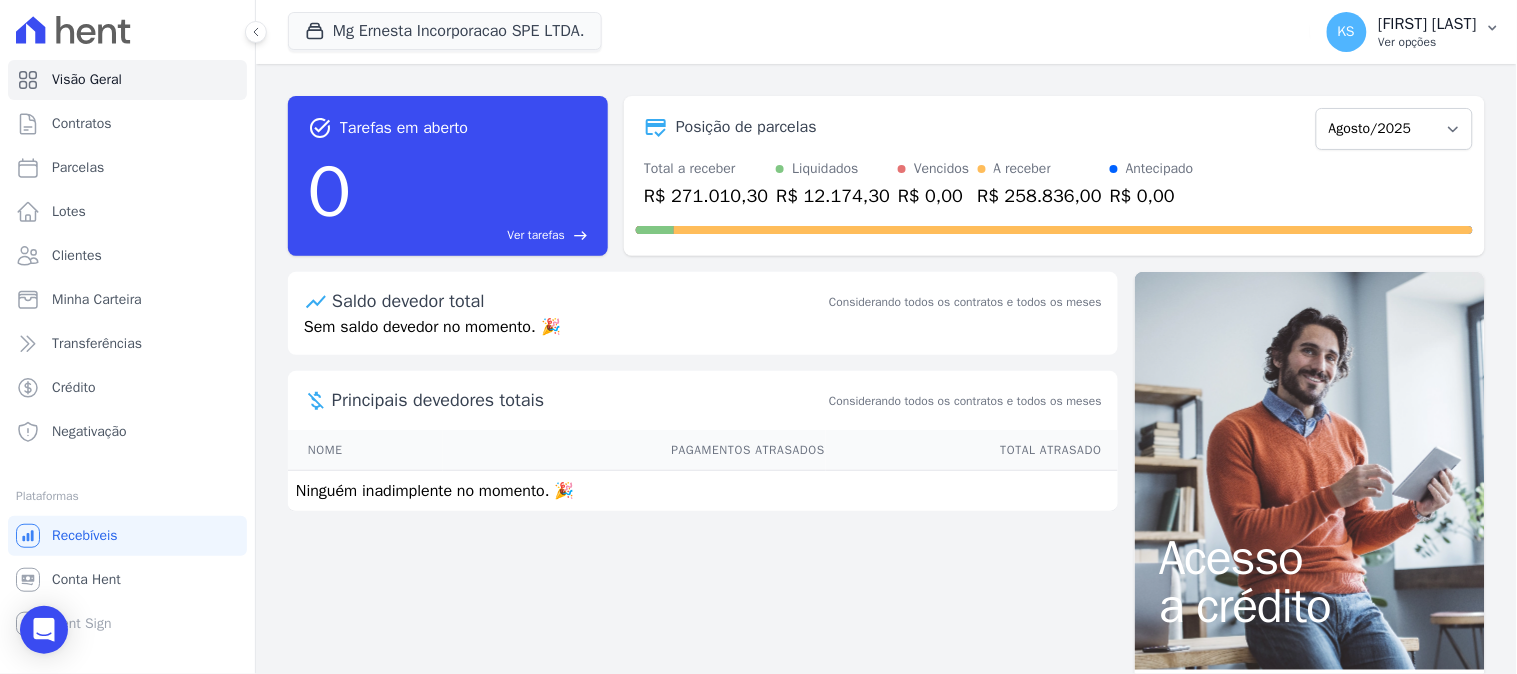 click on "Ver opções" at bounding box center [1428, 42] 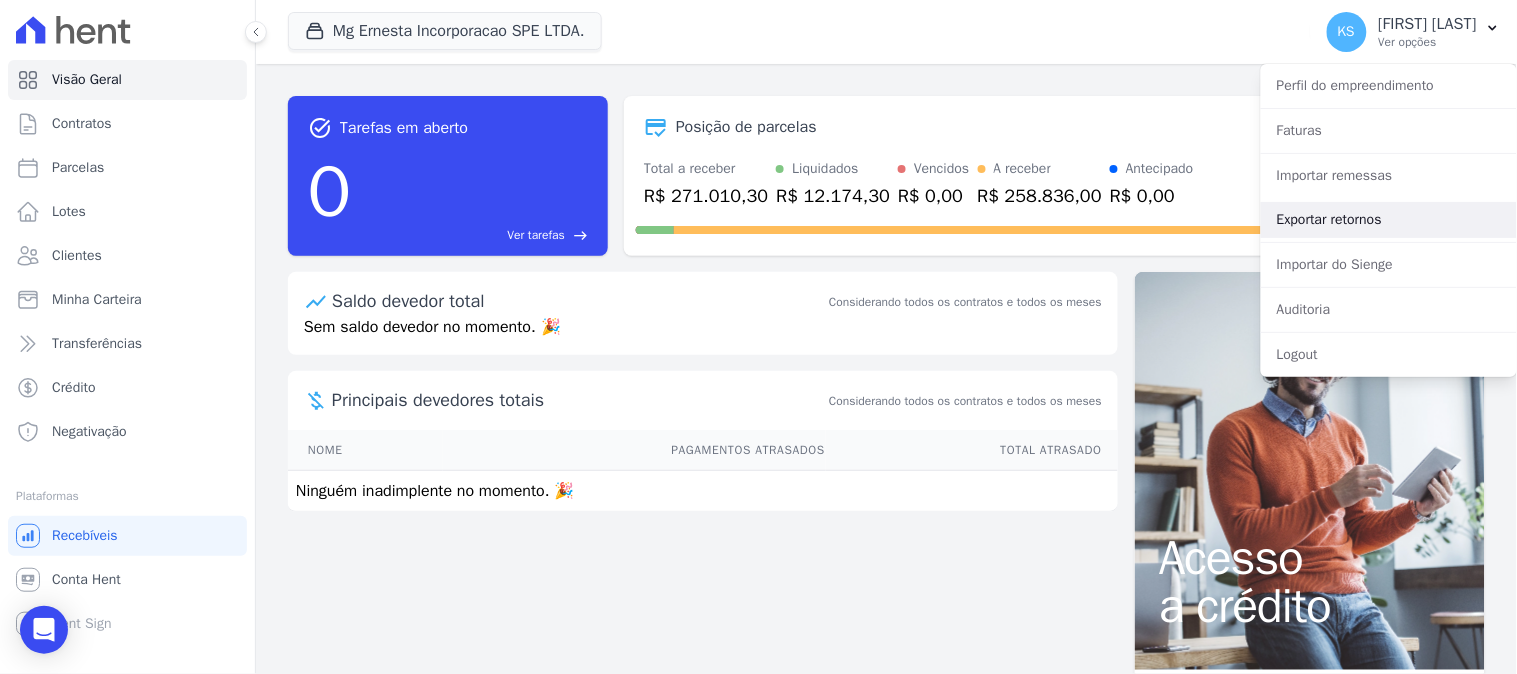 click on "Exportar retornos" at bounding box center (1389, 220) 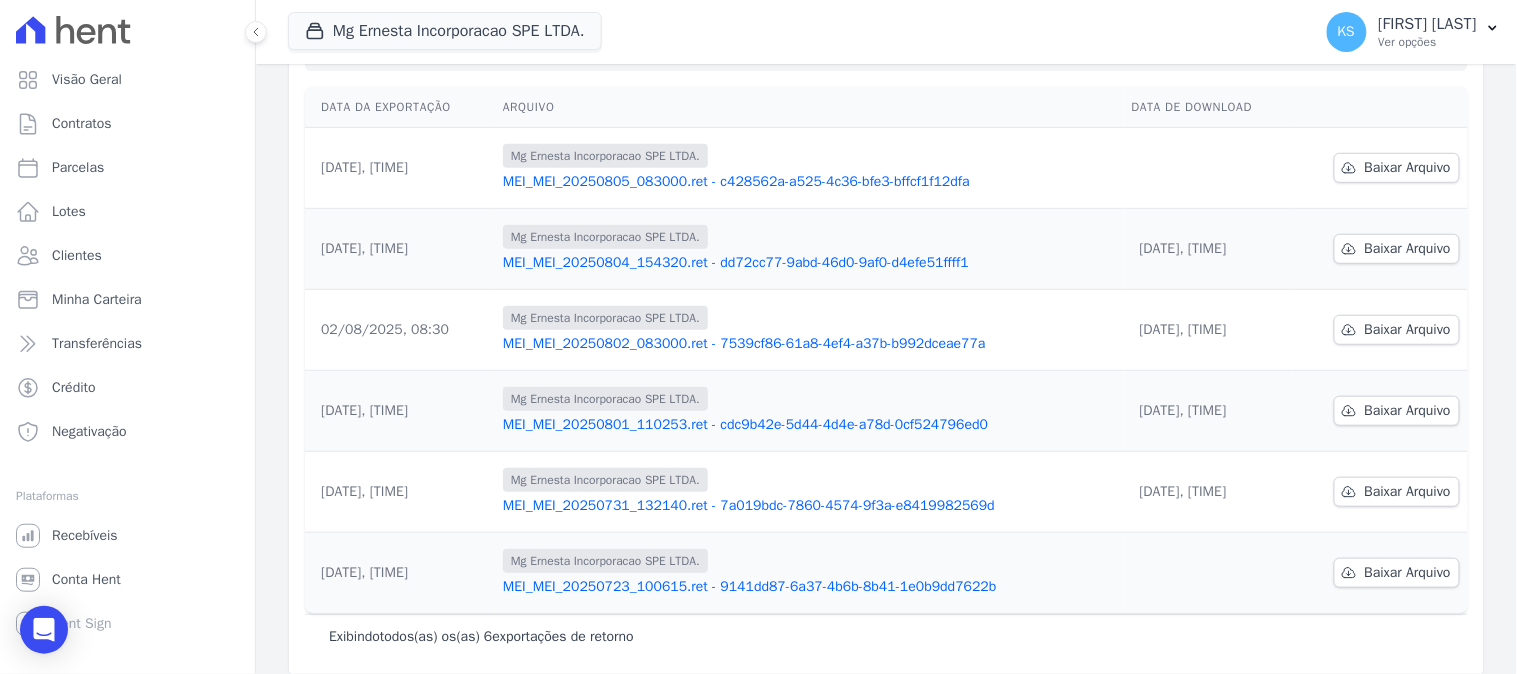 scroll, scrollTop: 0, scrollLeft: 0, axis: both 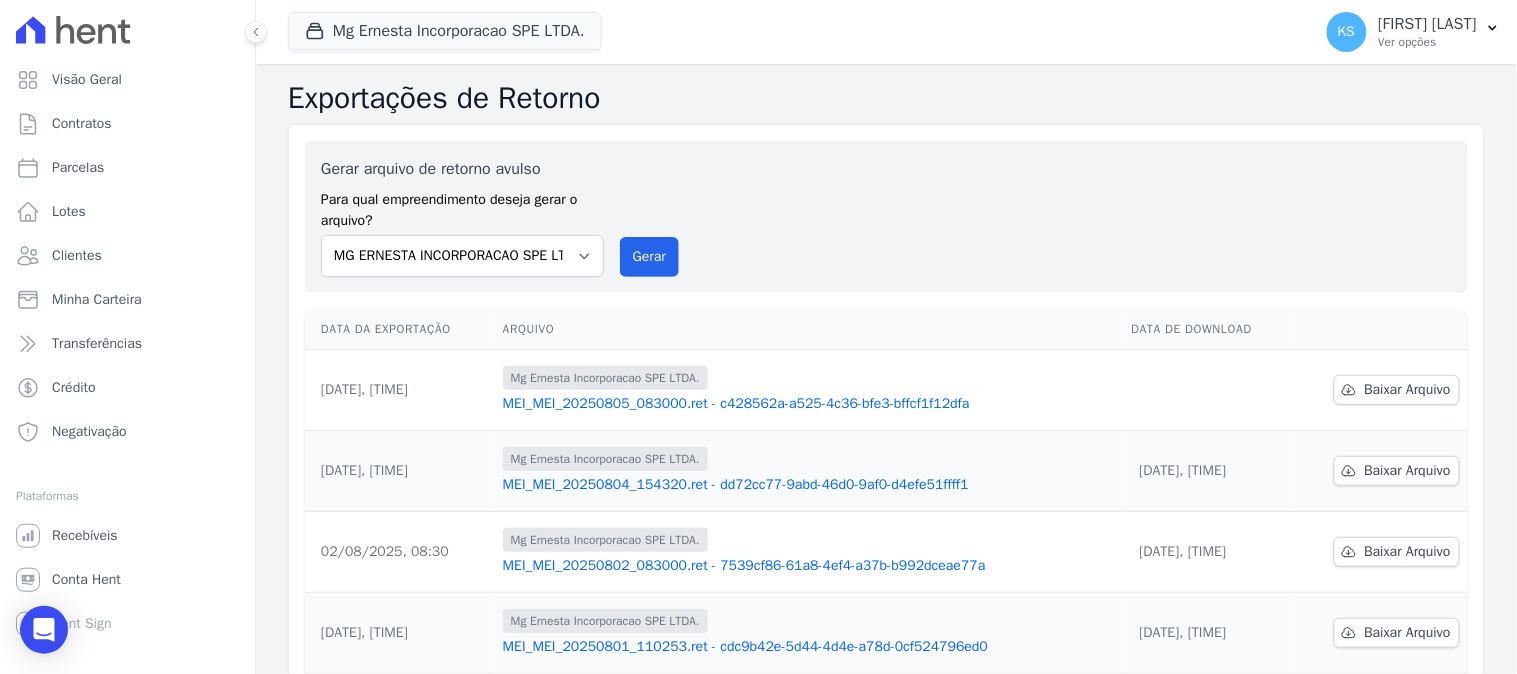 drag, startPoint x: 320, startPoint y: 392, endPoint x: 442, endPoint y: 395, distance: 122.03688 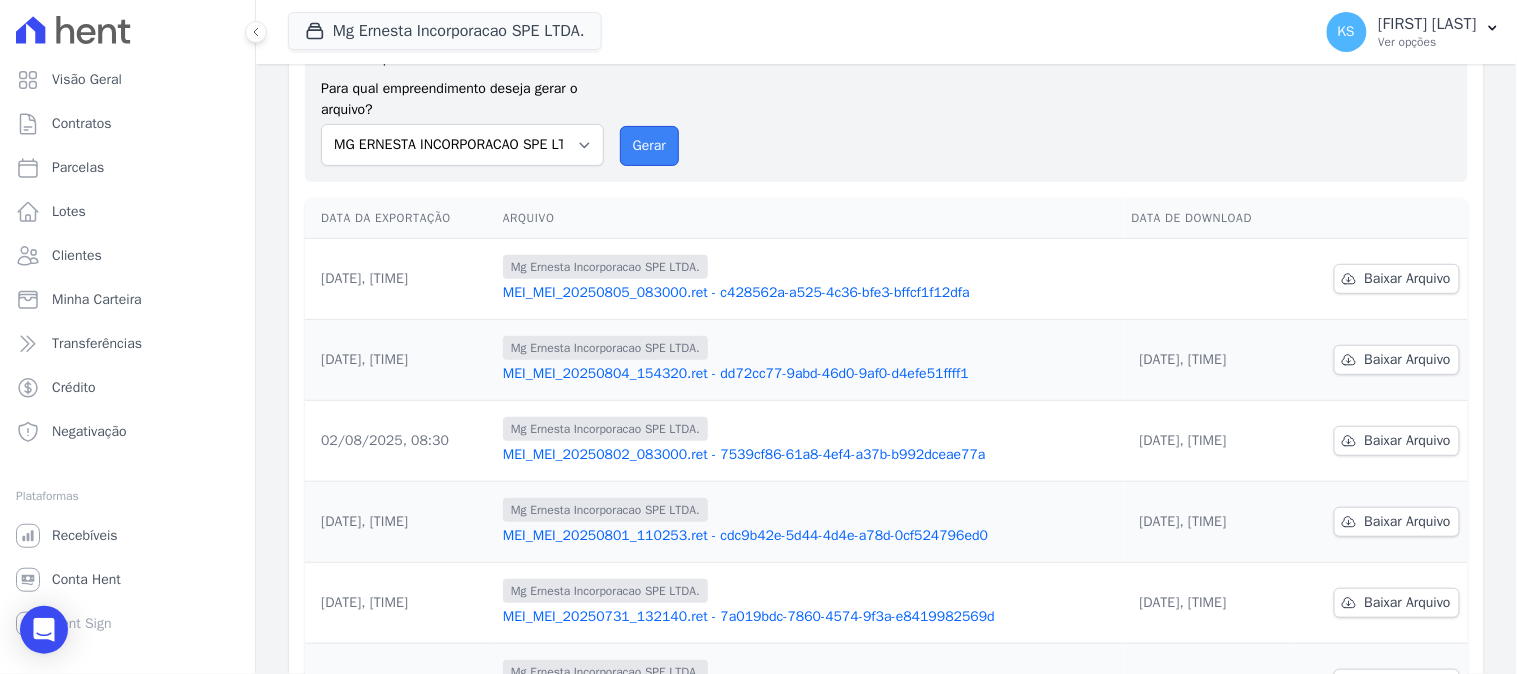 click on "Gerar" at bounding box center [649, 146] 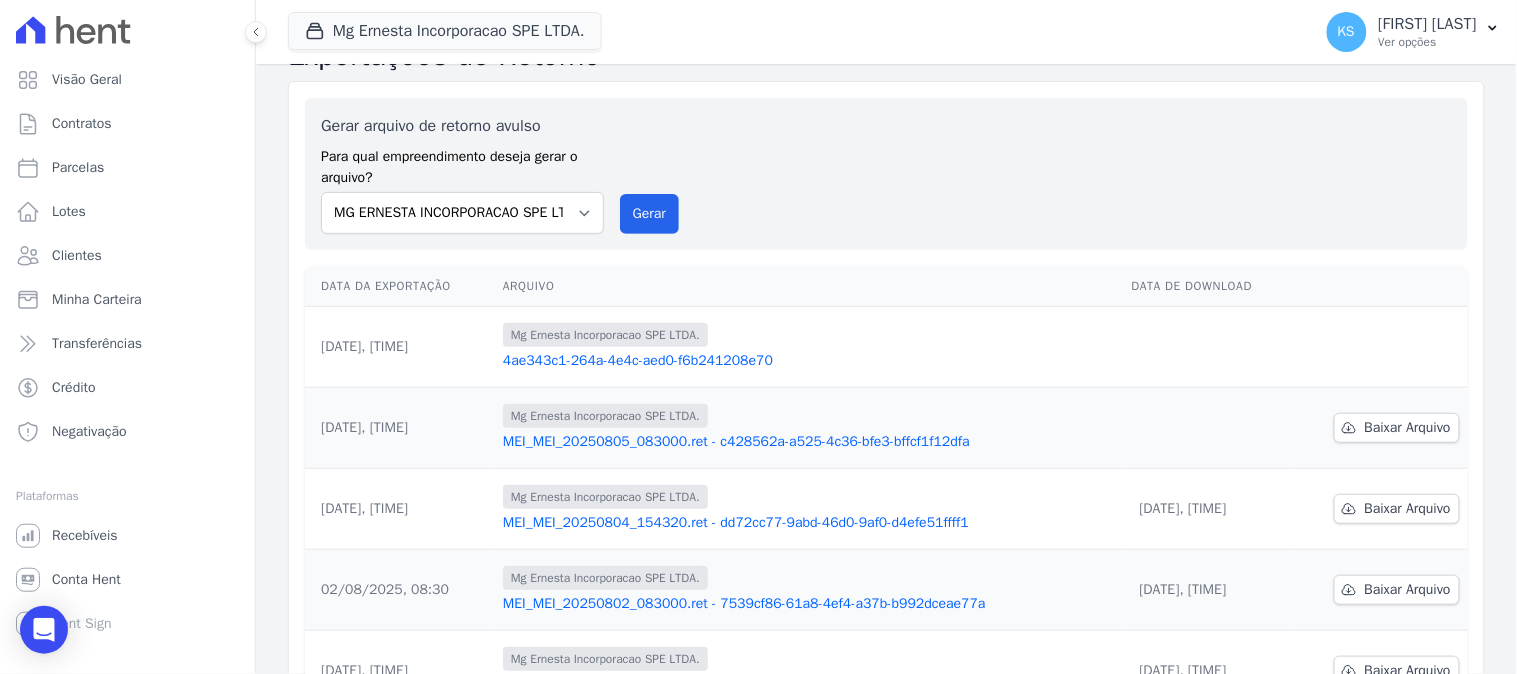scroll, scrollTop: 0, scrollLeft: 0, axis: both 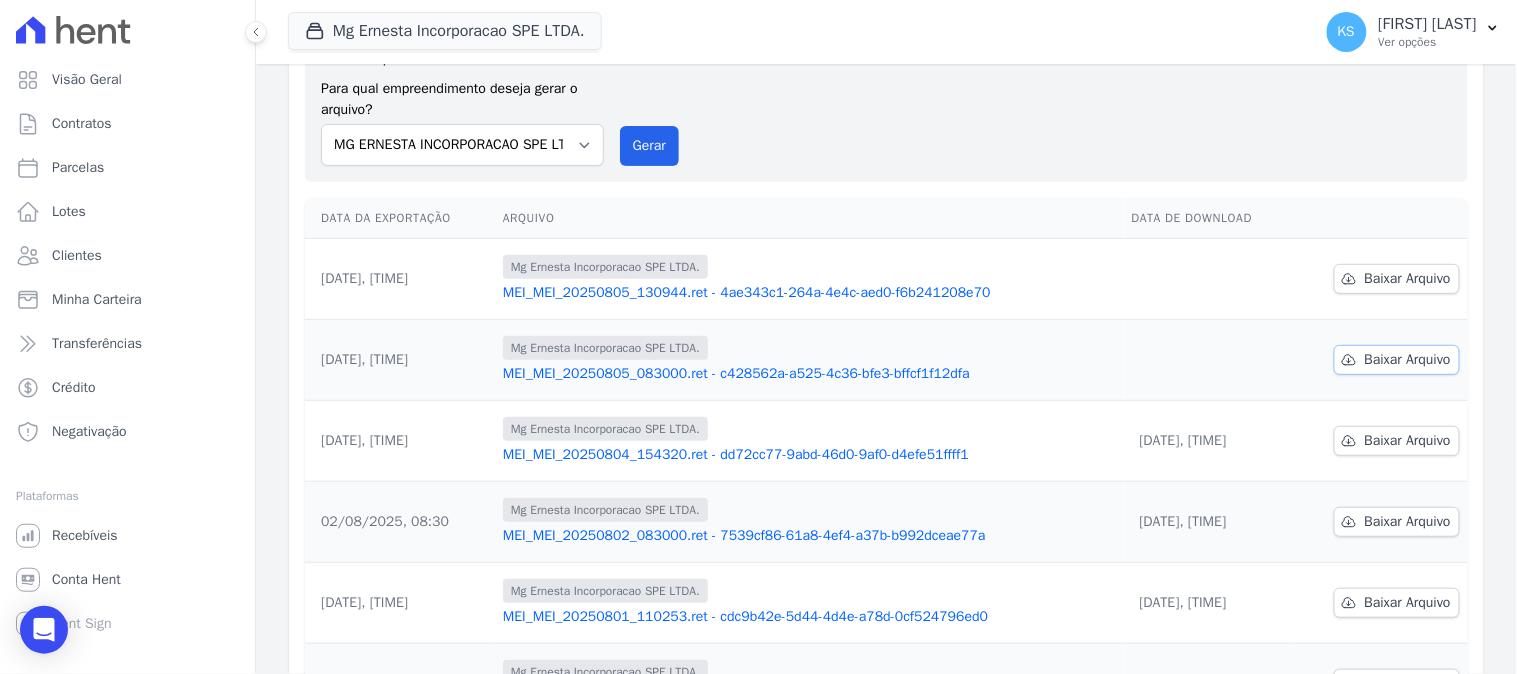 click on "Baixar Arquivo" at bounding box center (1408, 360) 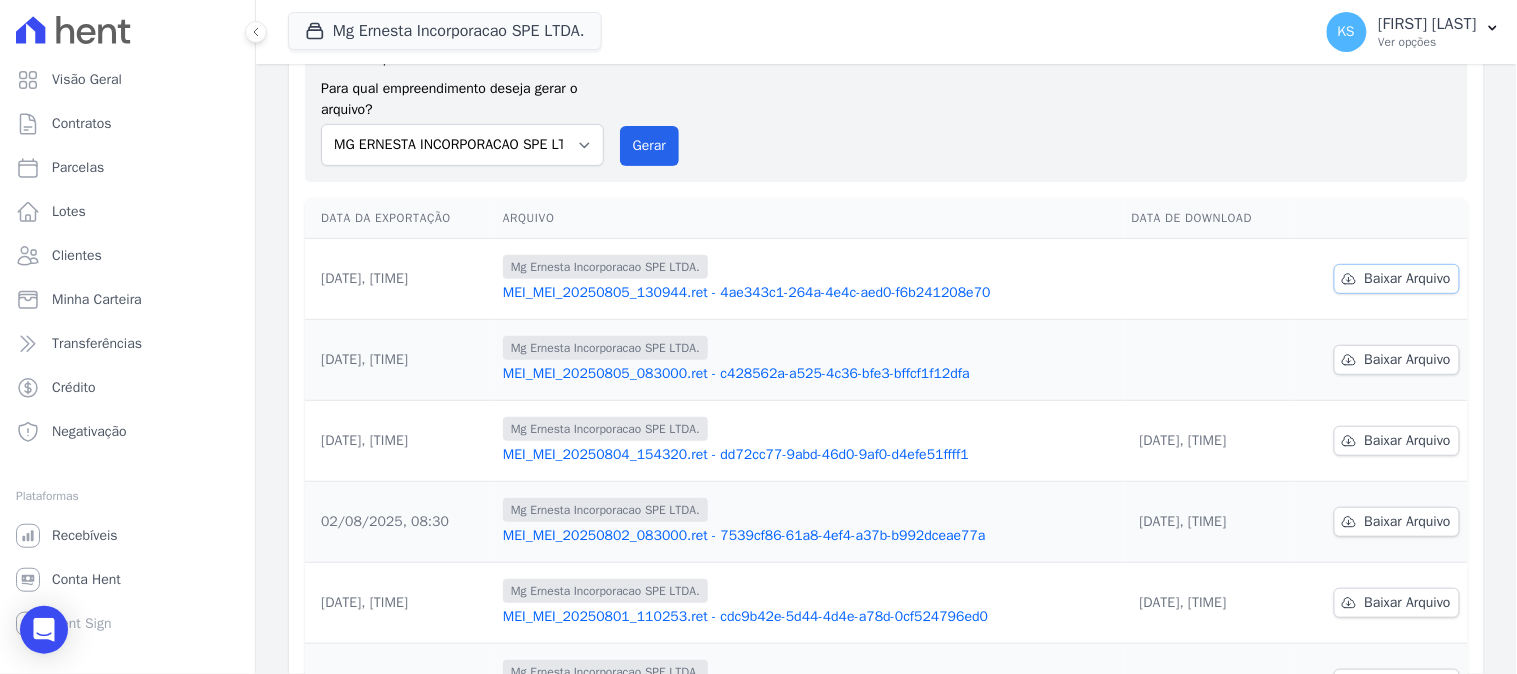 click on "Baixar Arquivo" at bounding box center [1408, 279] 